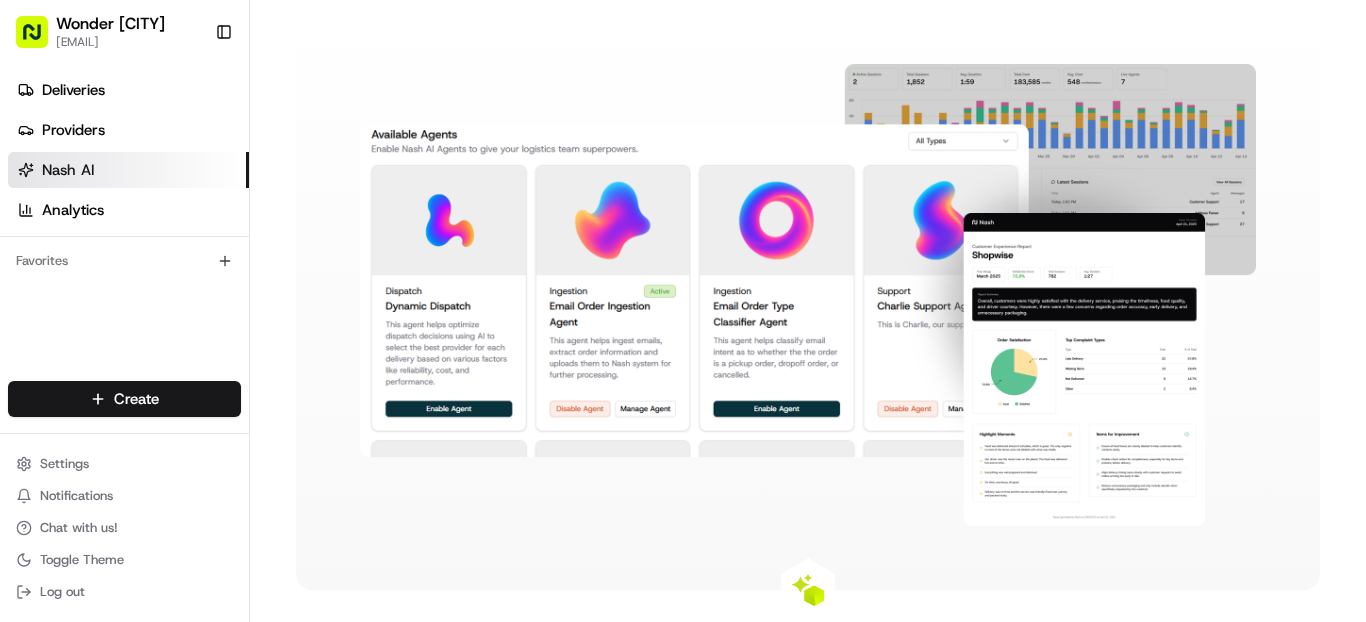 scroll, scrollTop: 0, scrollLeft: 0, axis: both 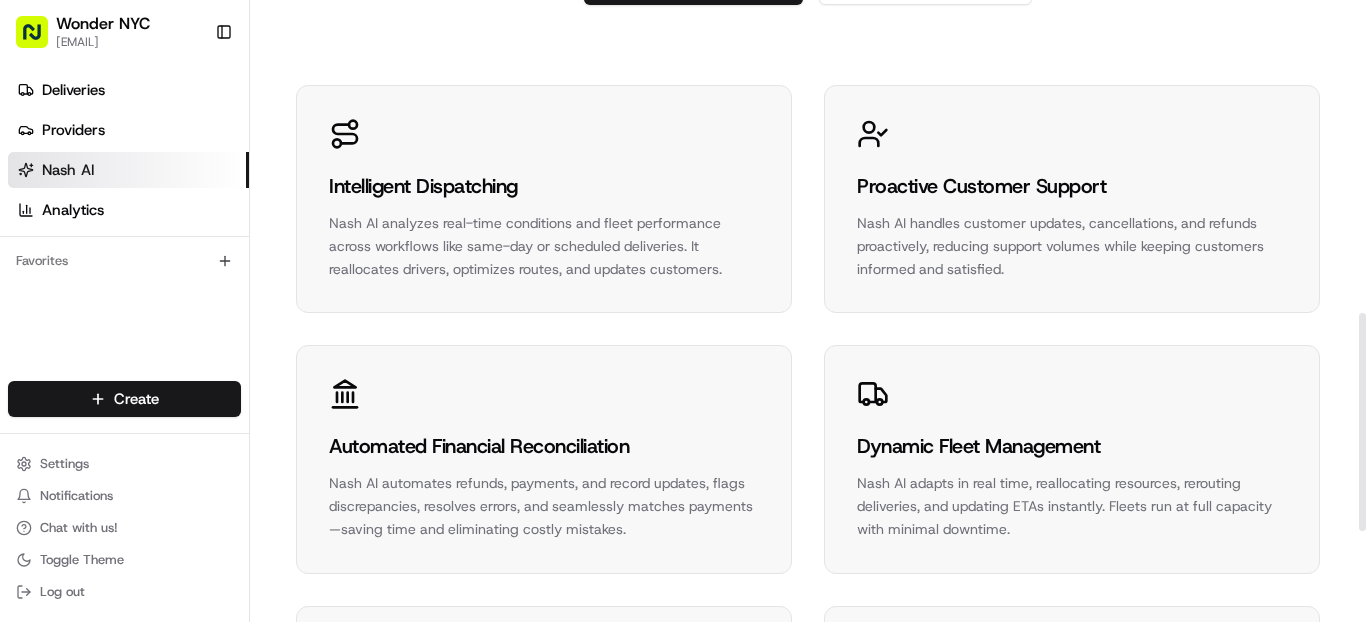 click on "Intelligent Dispatching" at bounding box center [544, 186] 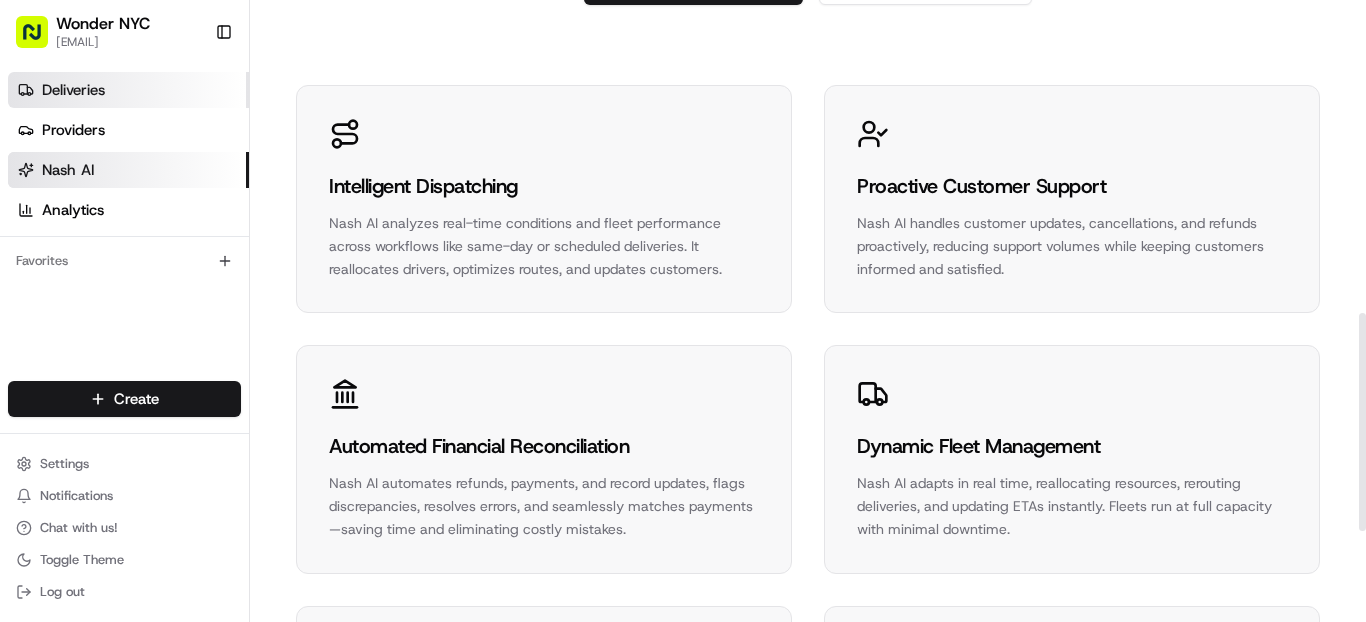 click on "Deliveries" at bounding box center [73, 90] 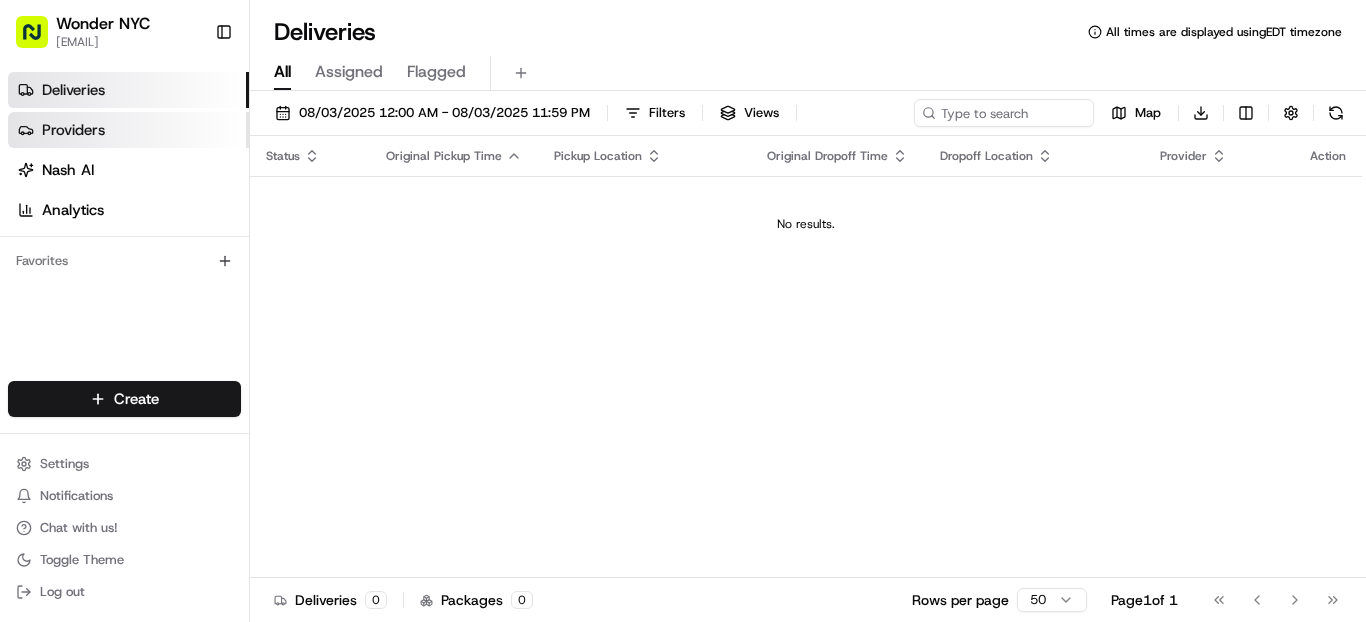 click on "Providers" at bounding box center (73, 130) 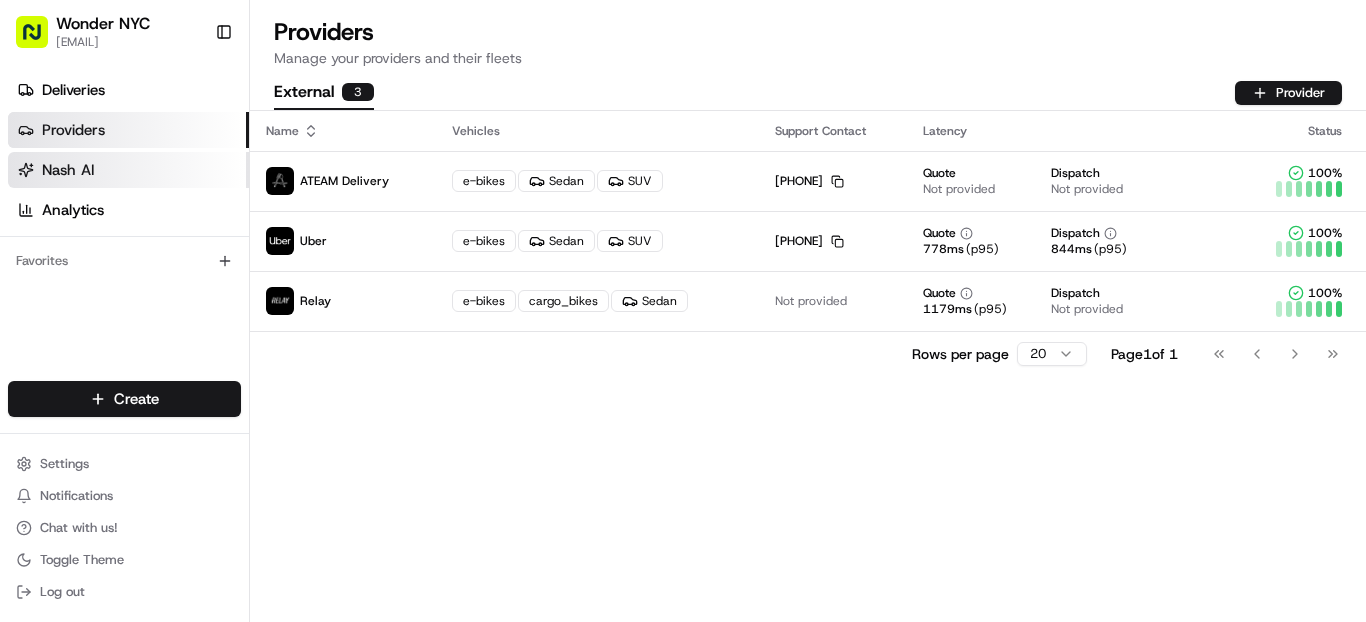 click on "Nash AI" at bounding box center (68, 170) 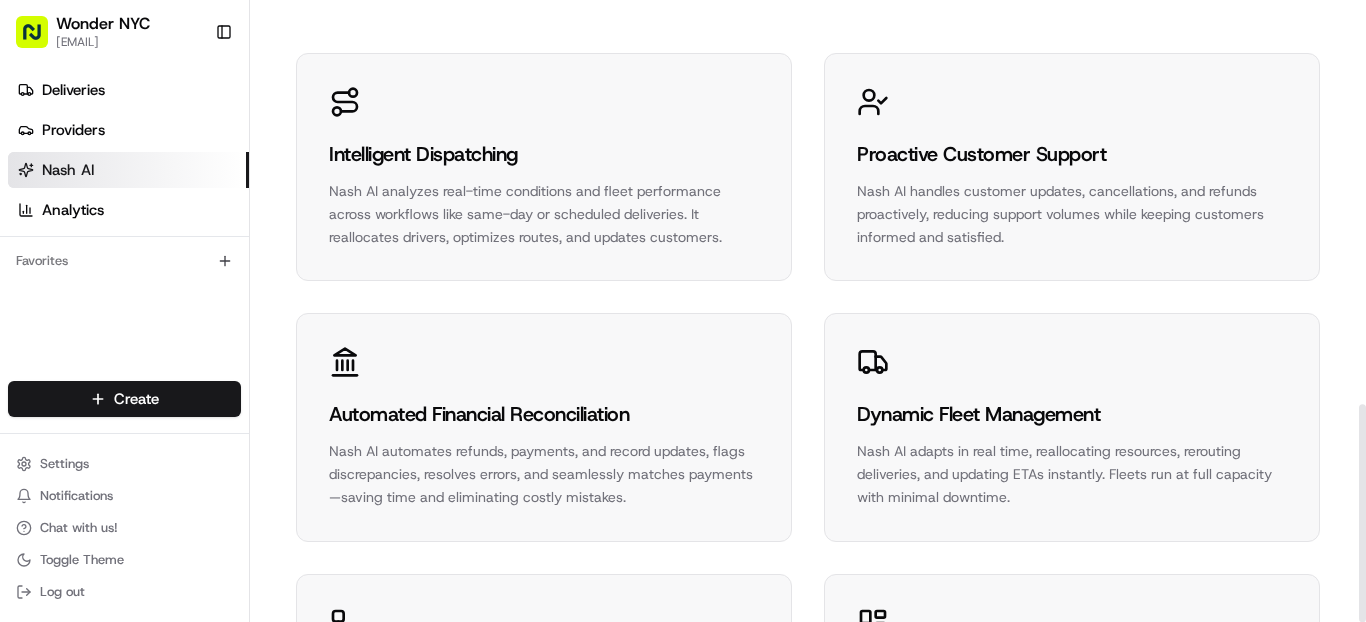 scroll, scrollTop: 1154, scrollLeft: 0, axis: vertical 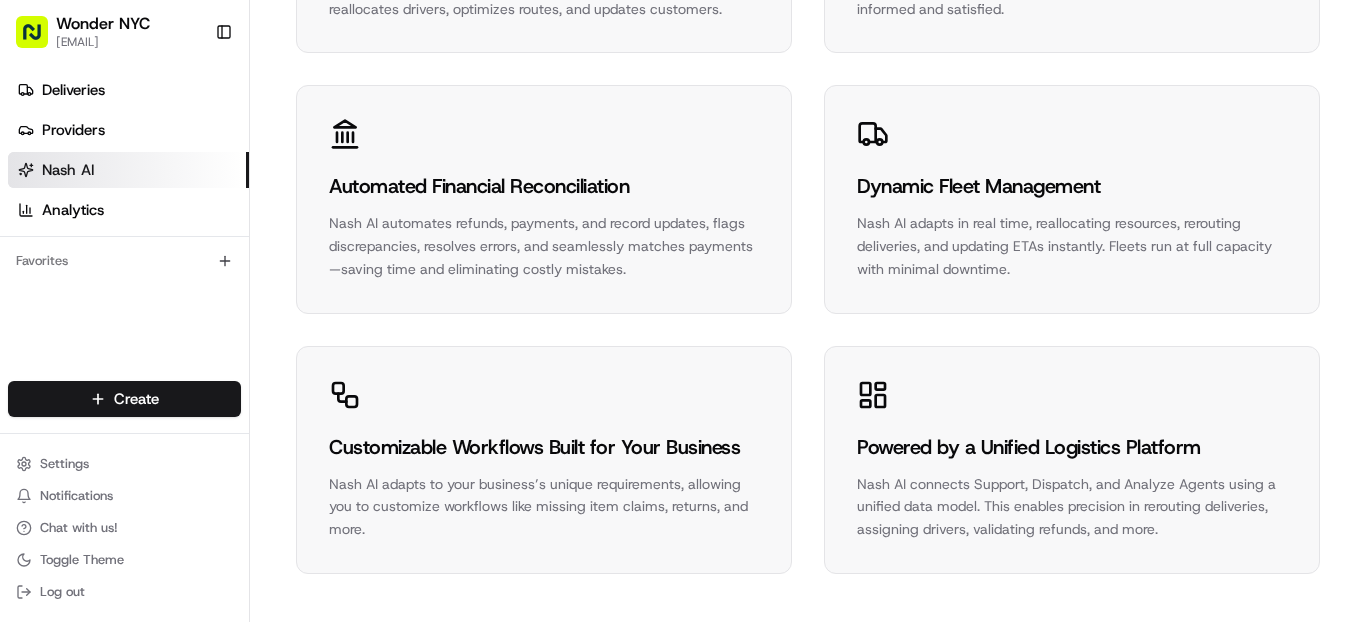 click on "Deliveries Providers Nash AI Analytics" at bounding box center (124, 150) 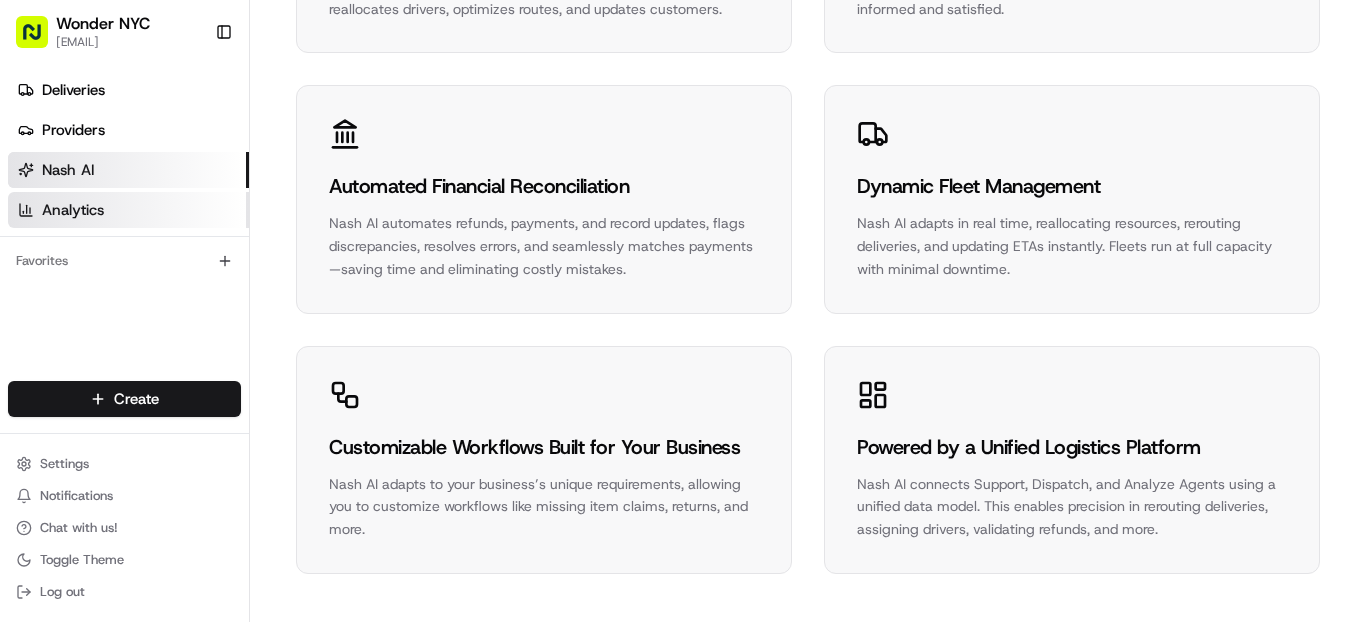 click on "Analytics" at bounding box center [128, 210] 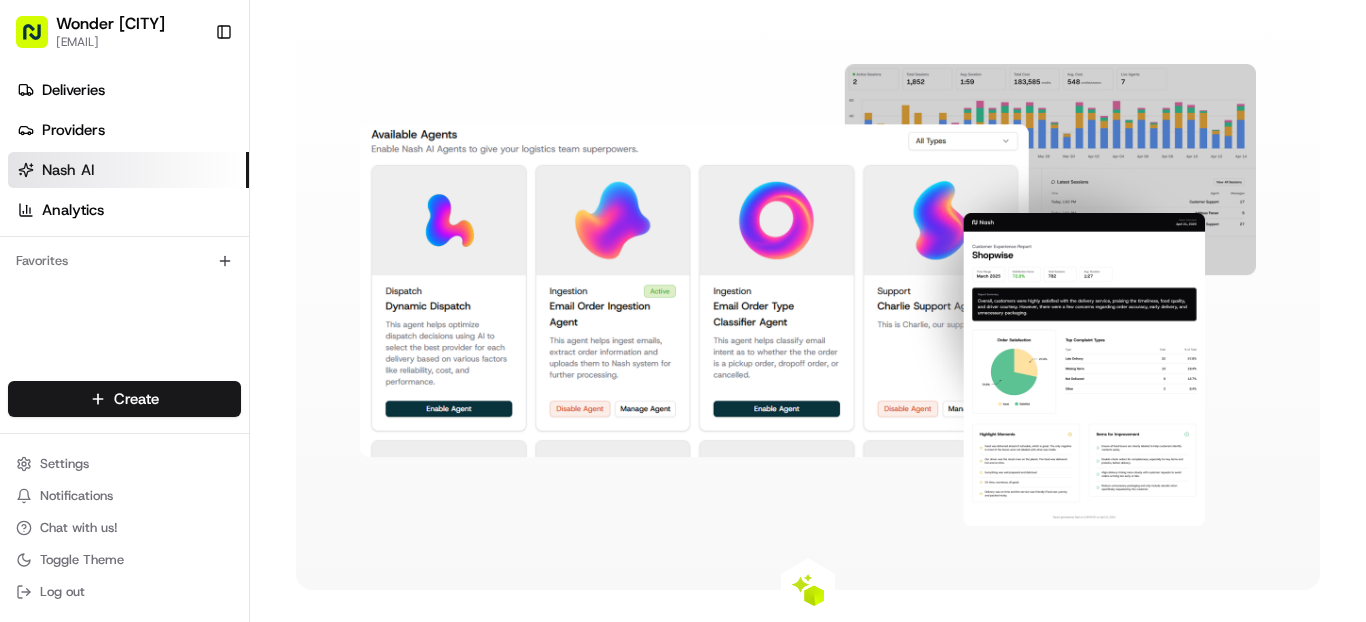 scroll, scrollTop: 0, scrollLeft: 0, axis: both 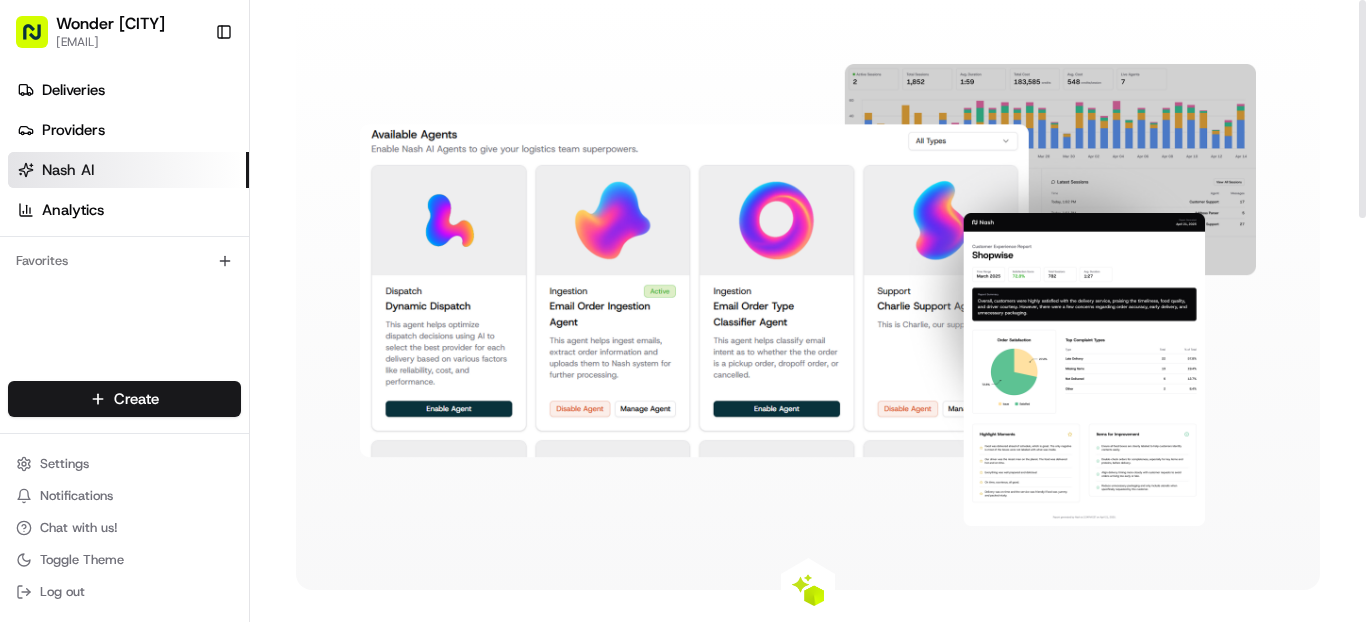 click at bounding box center (808, 295) 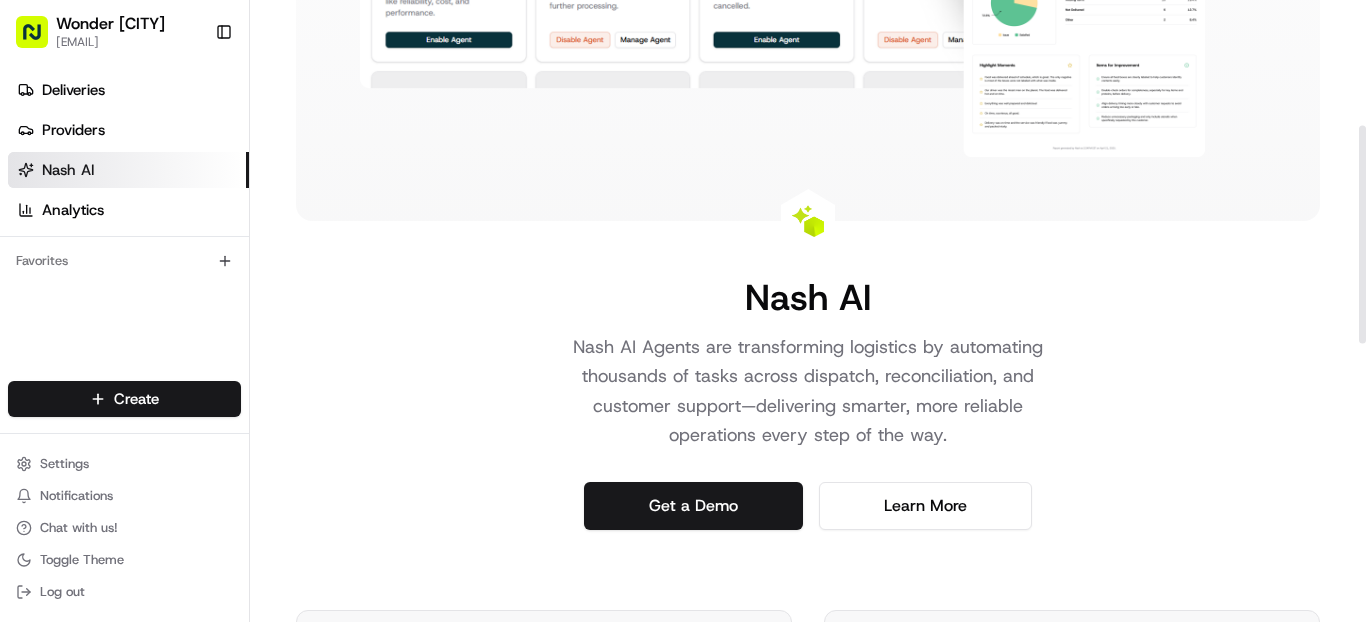 scroll, scrollTop: 355, scrollLeft: 0, axis: vertical 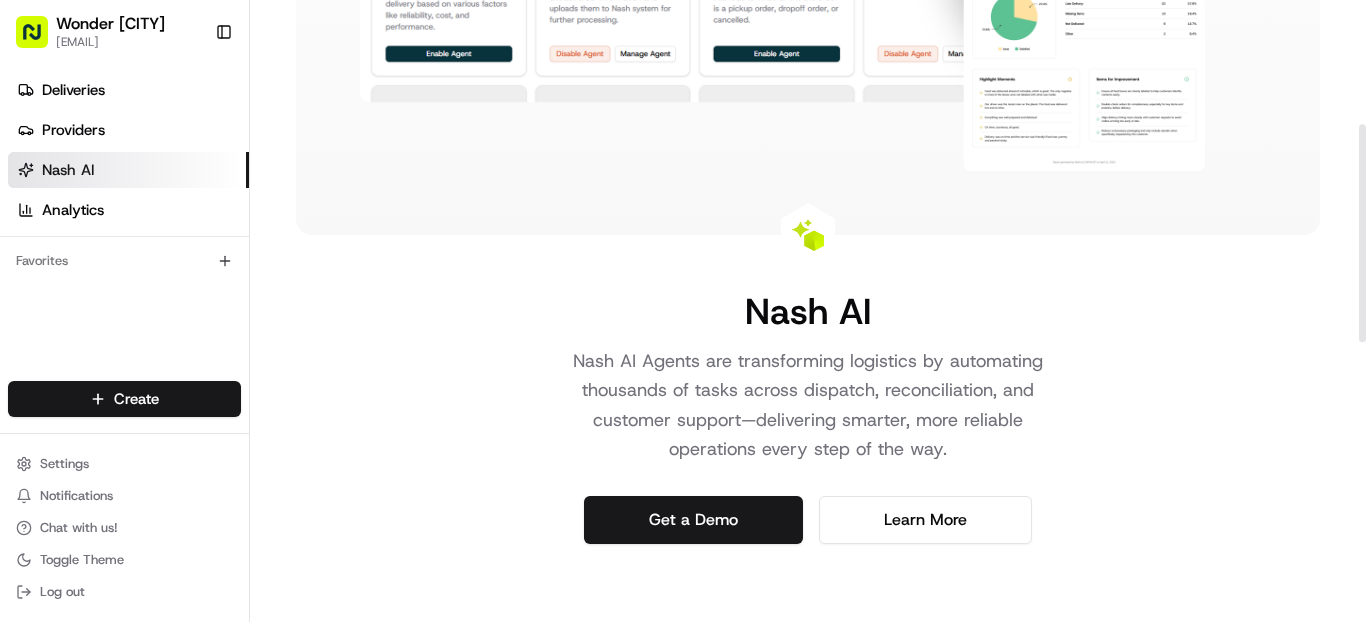 click at bounding box center [808, -60] 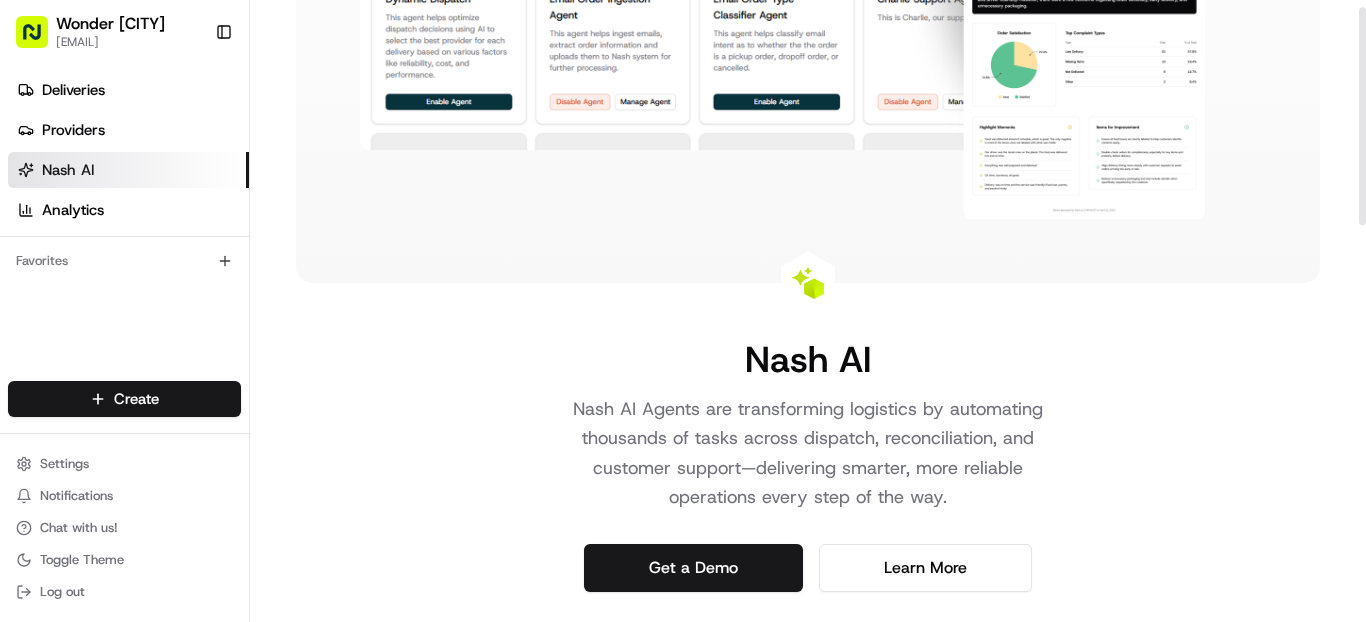 scroll, scrollTop: 0, scrollLeft: 0, axis: both 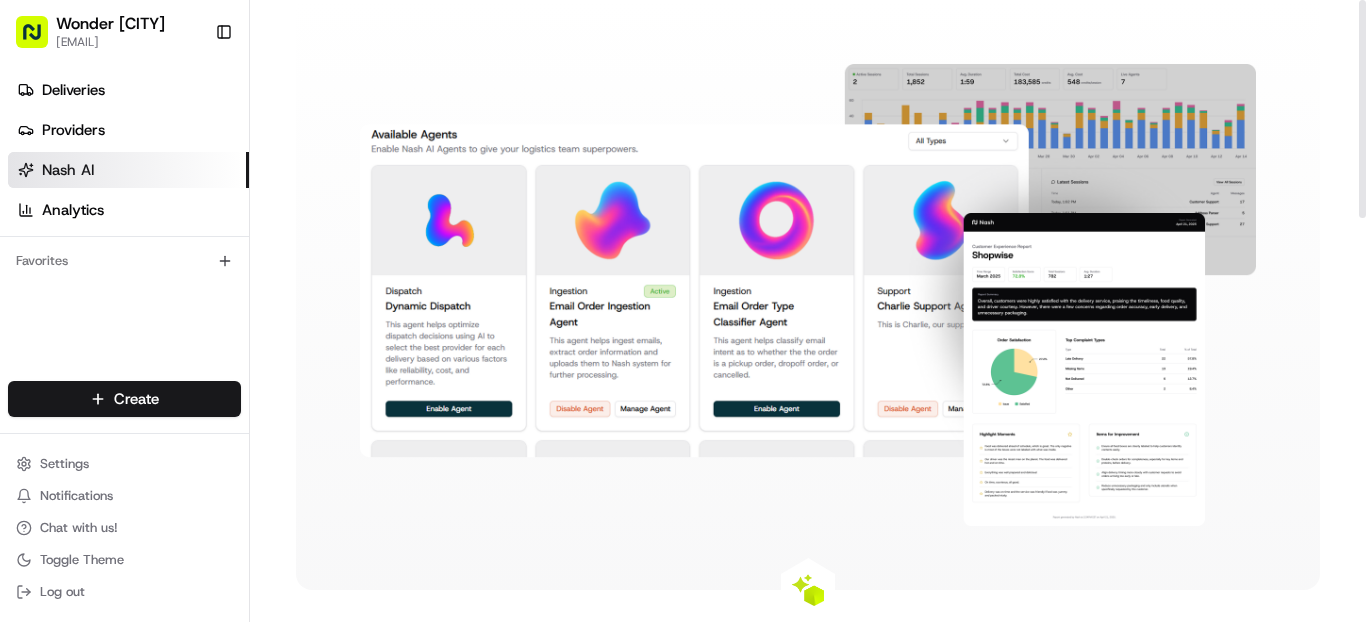 click at bounding box center (808, 295) 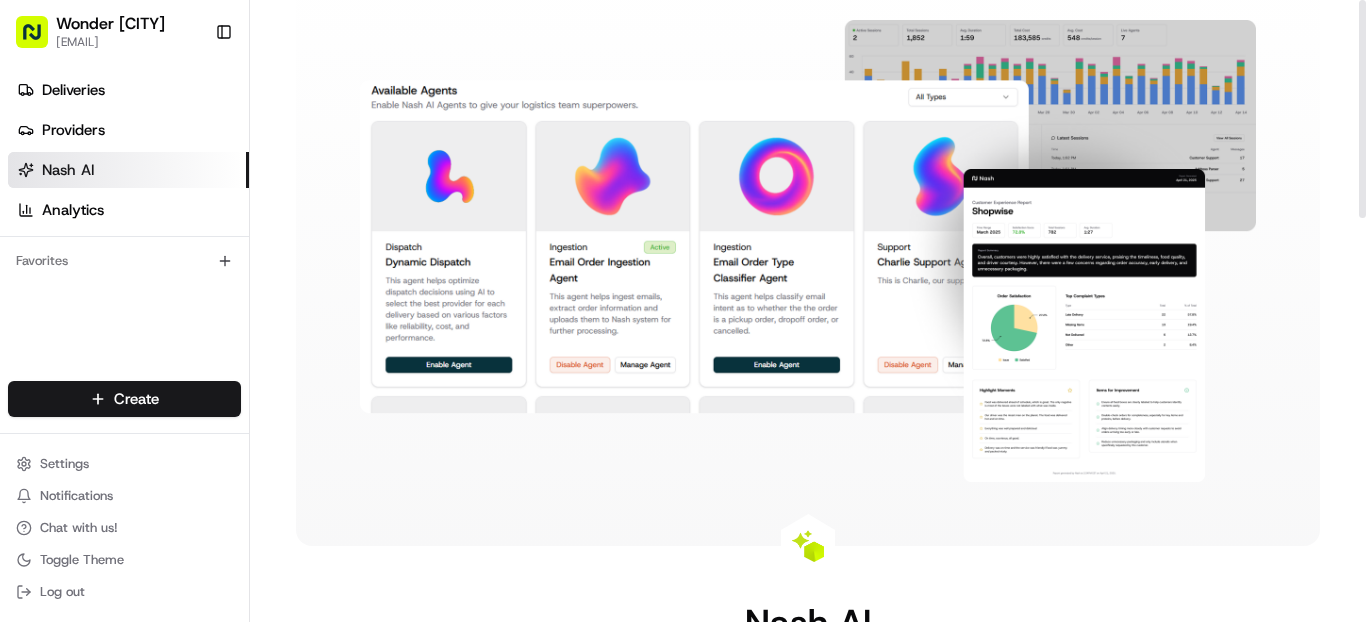 scroll, scrollTop: 0, scrollLeft: 0, axis: both 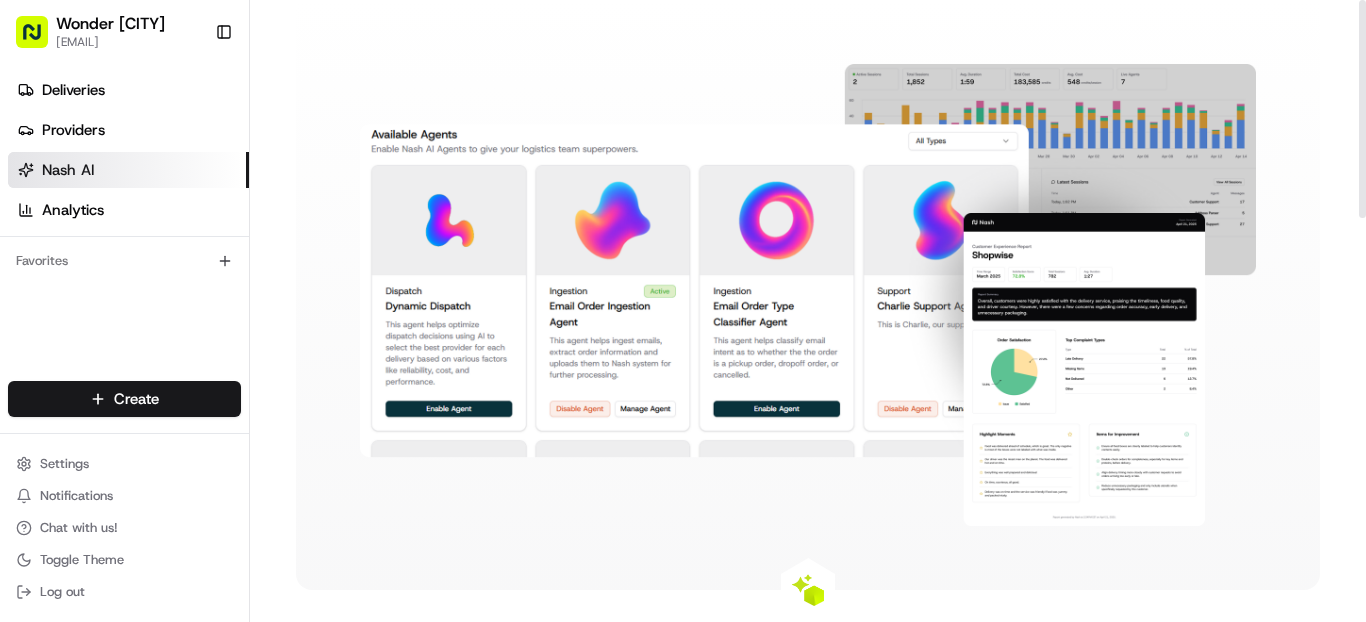 click on "Nash AI" at bounding box center (128, 170) 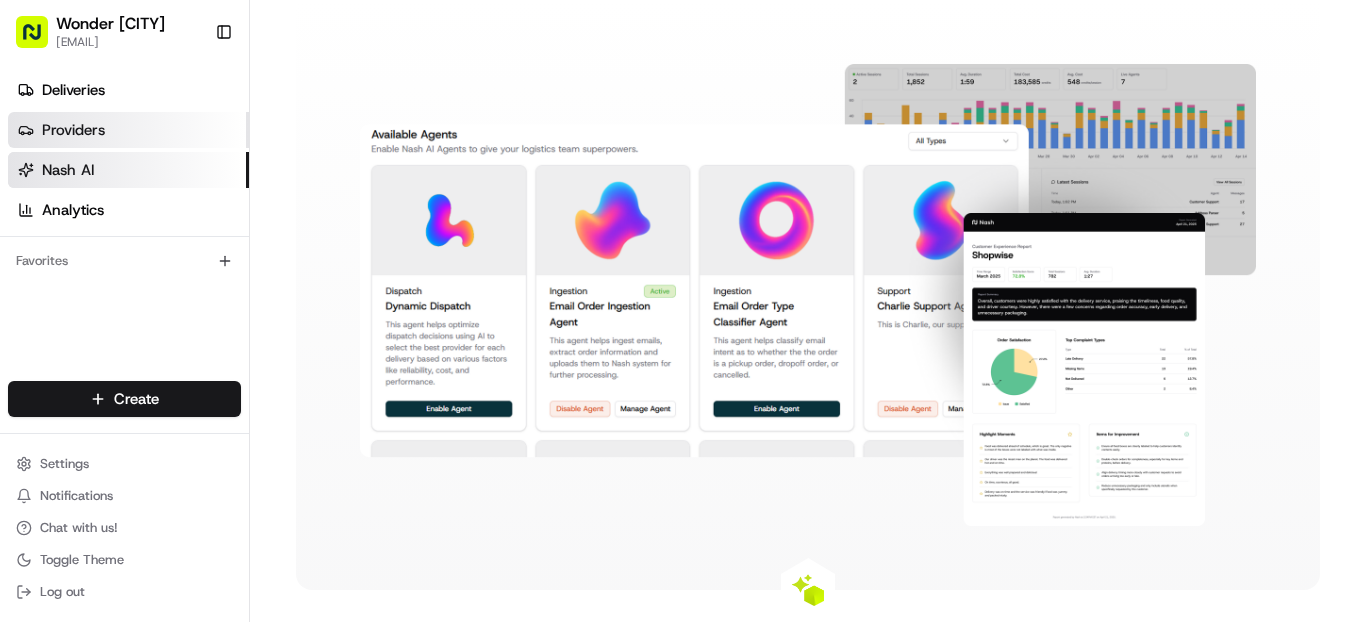 click on "Providers" at bounding box center (128, 130) 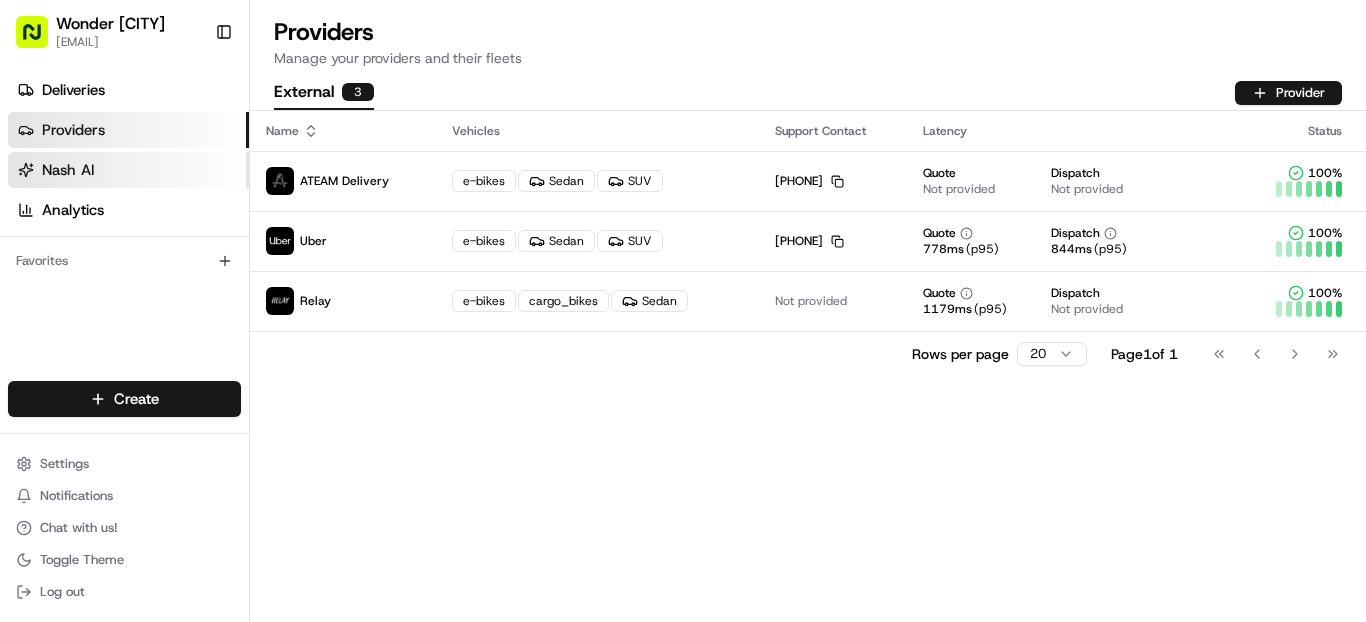 click on "Nash AI" at bounding box center (128, 170) 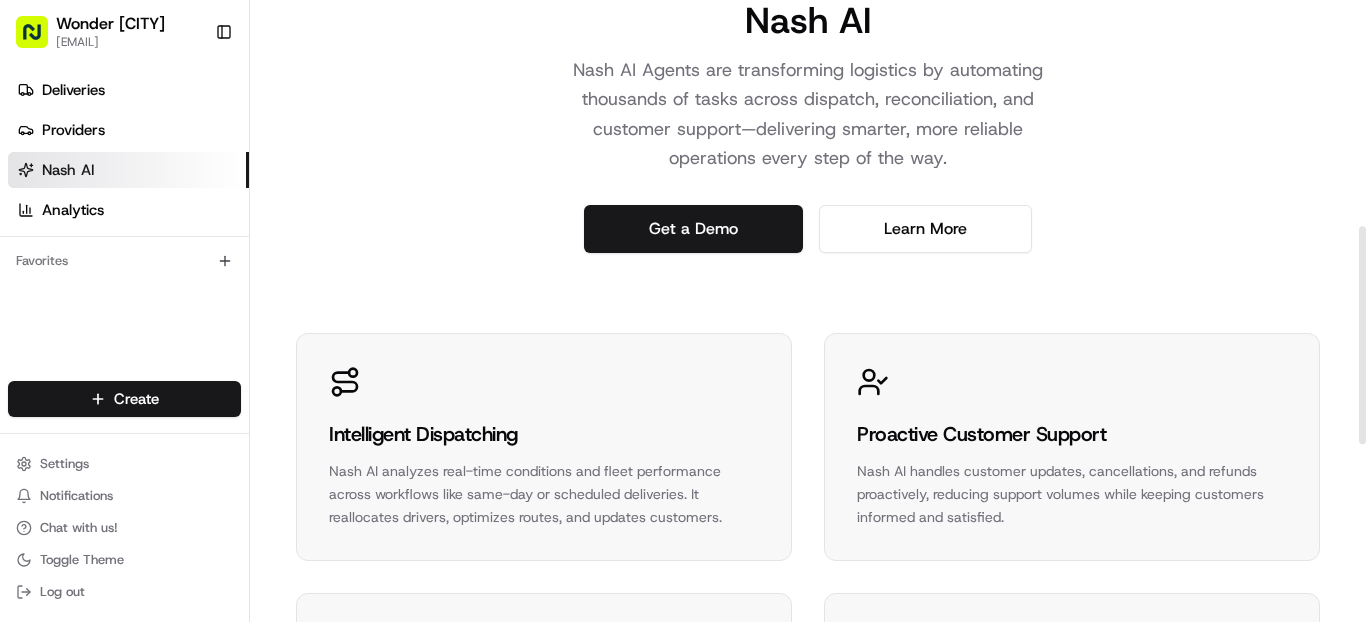 scroll, scrollTop: 0, scrollLeft: 0, axis: both 